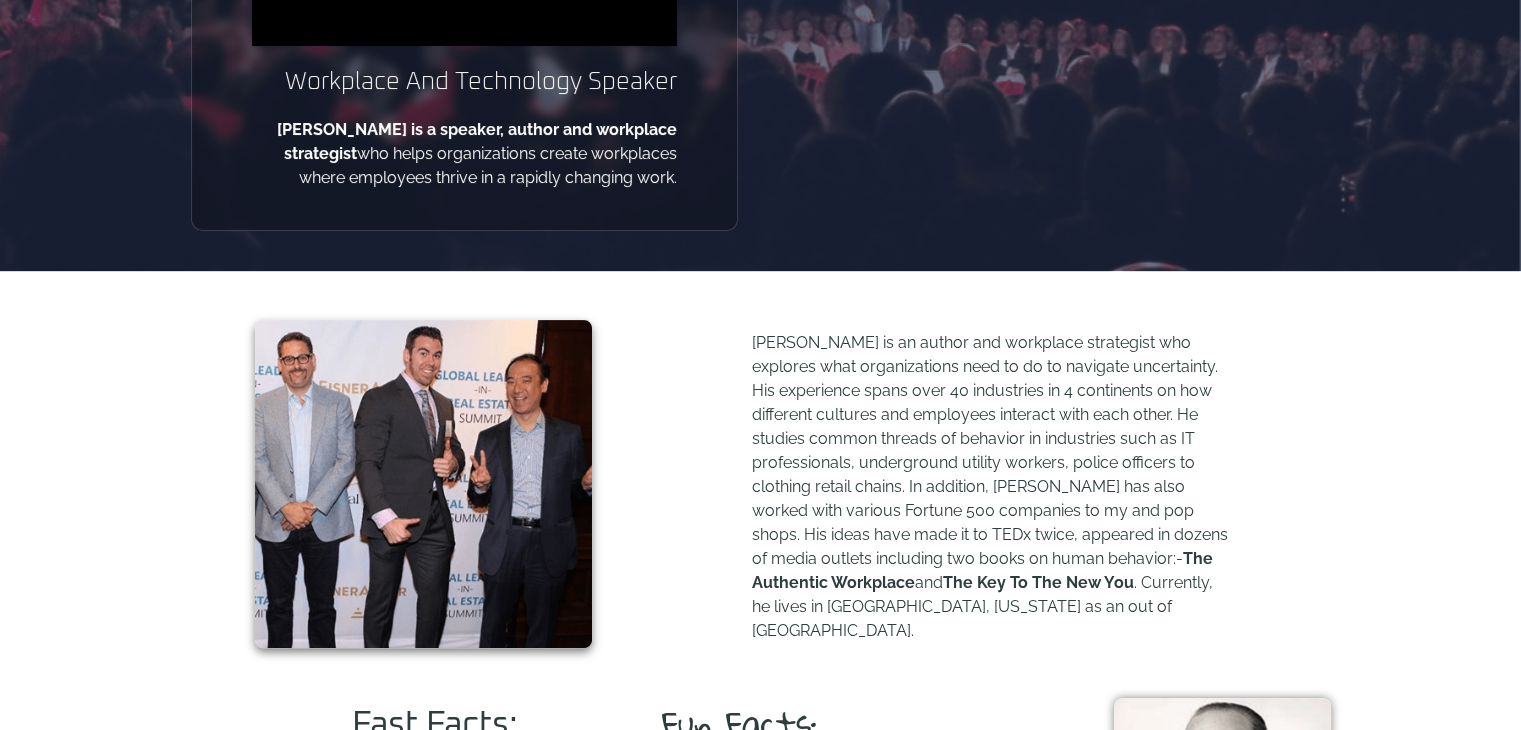 scroll, scrollTop: 0, scrollLeft: 0, axis: both 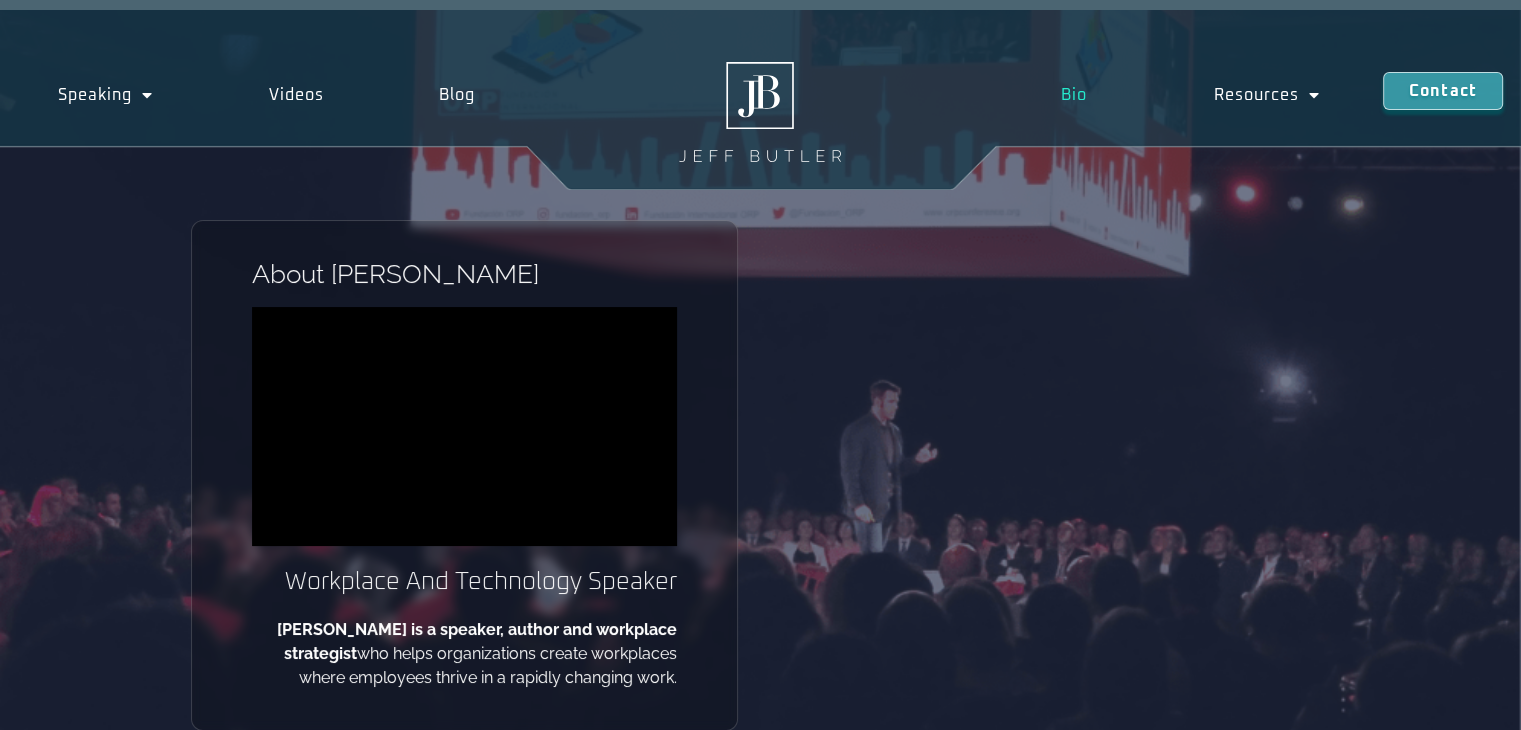 click on "Bio" 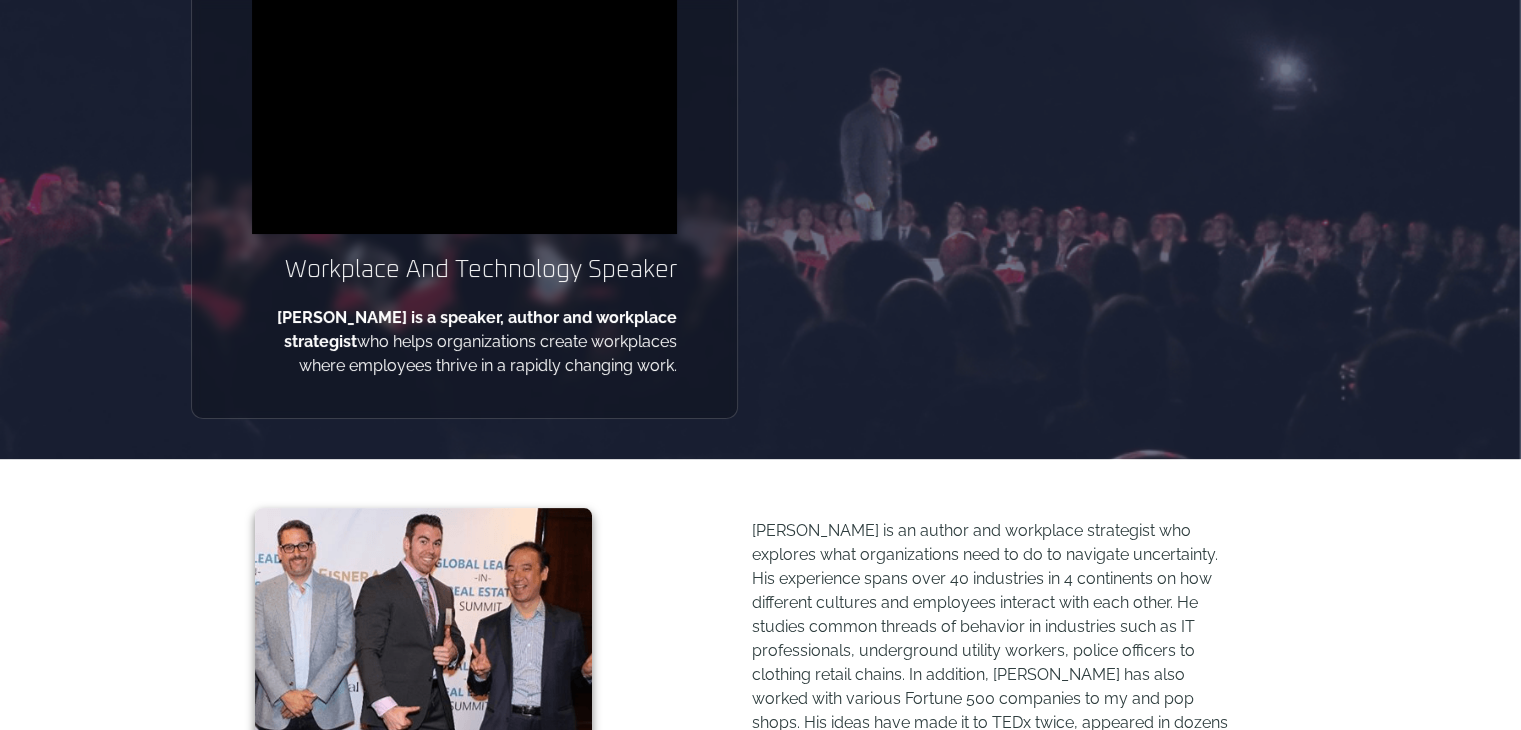 scroll, scrollTop: 0, scrollLeft: 0, axis: both 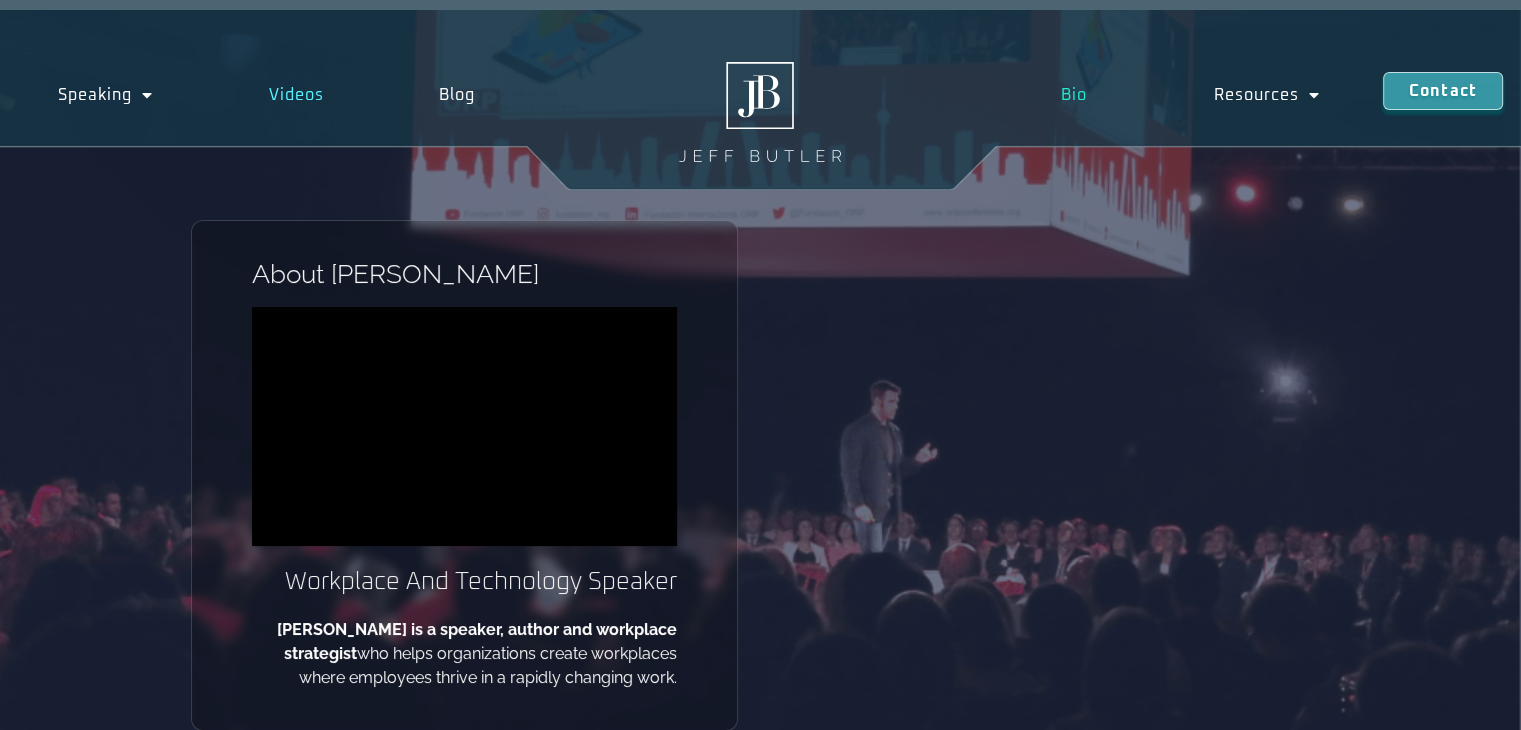 click on "Videos" 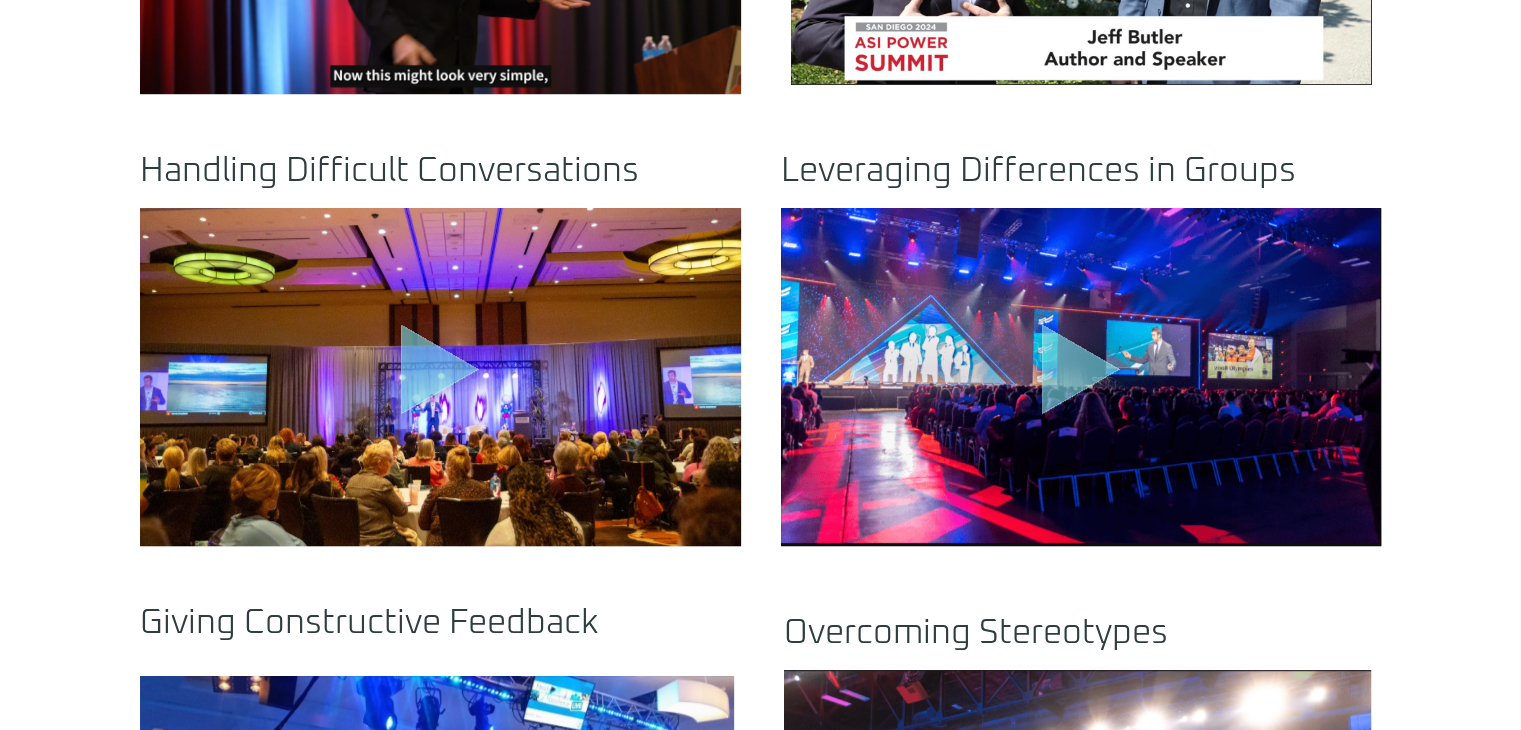 scroll, scrollTop: 1200, scrollLeft: 0, axis: vertical 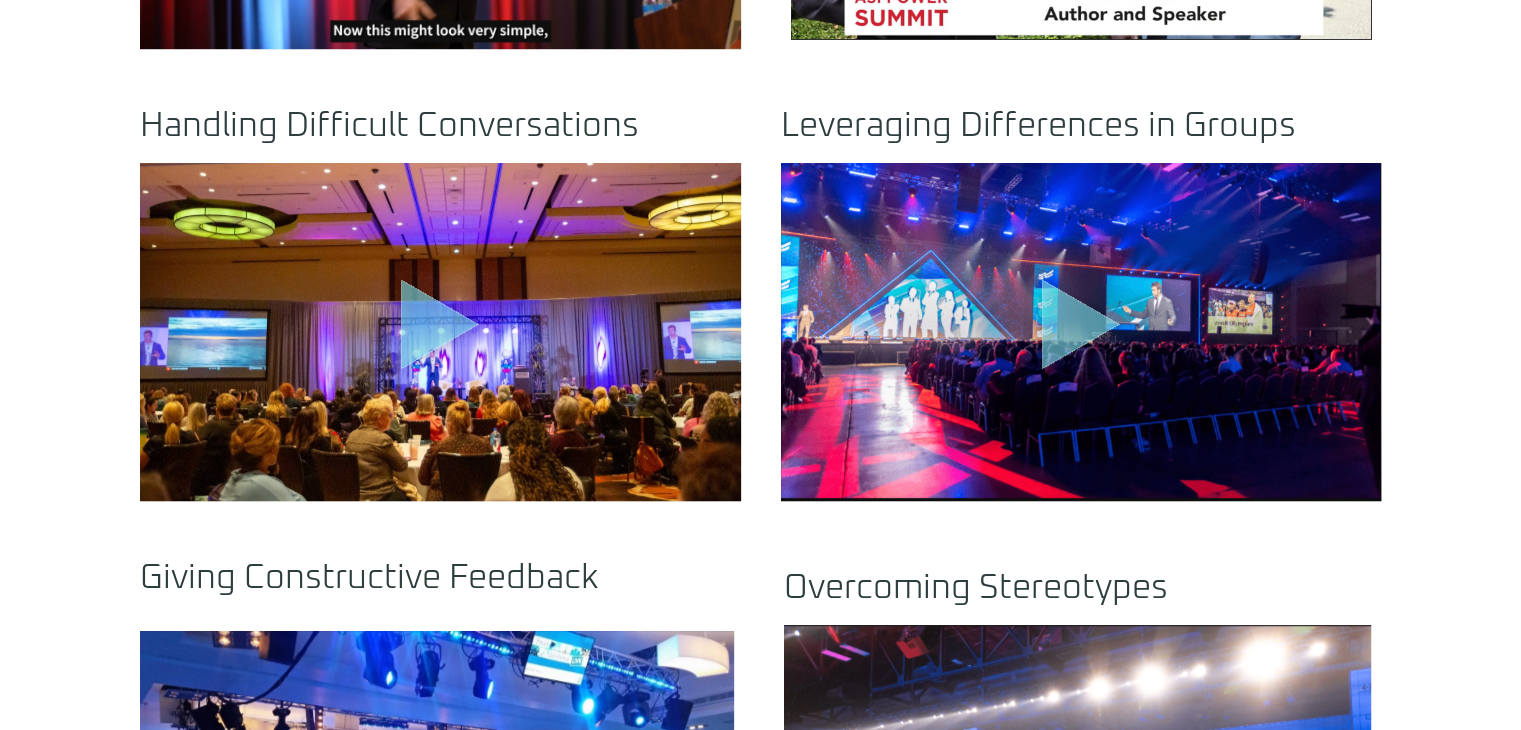 click on ".st0{fill:#FFF;fill-opacity:.39}.st1{fill:#5ADCE8;fill-opacity:.6}.st2{fill:none;stroke:#FFF;stroke-width:.8483;stroke-opacity:.36}" at bounding box center [1081, 332] 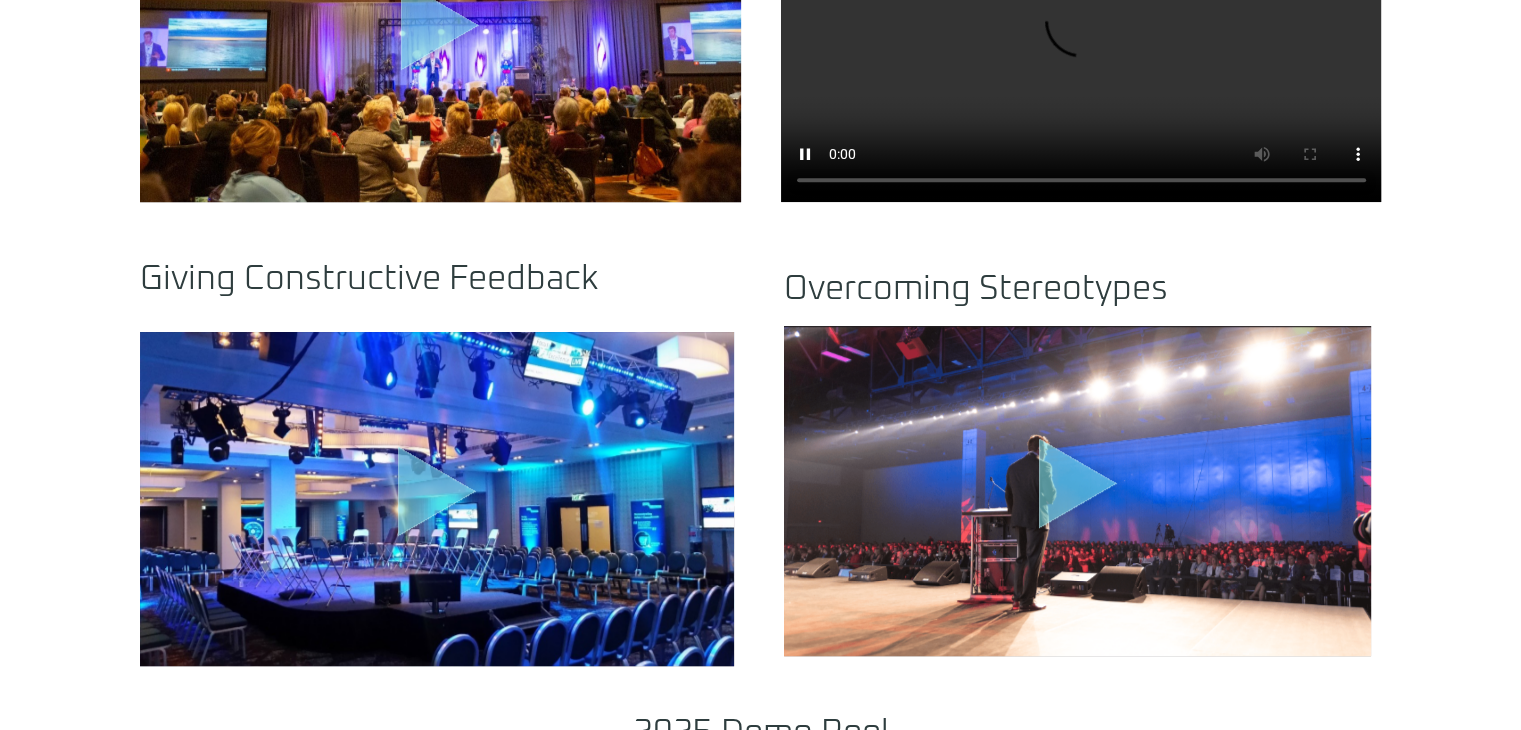 scroll, scrollTop: 1500, scrollLeft: 0, axis: vertical 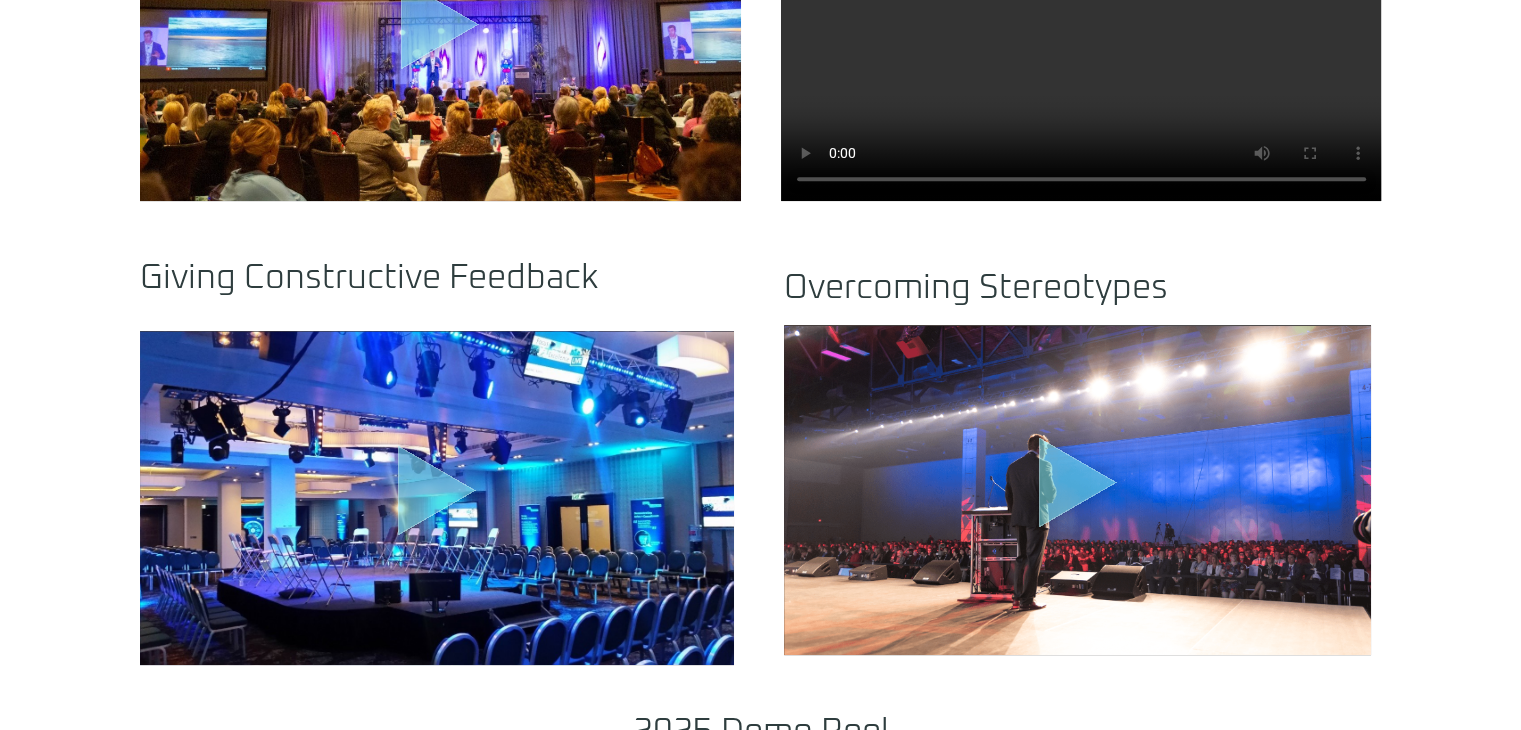 click on "Click any video below to watch:               Understanding AI
.st0{fill:#FFF;fill-opacity:.39}.st1{fill:#5ADCE8;fill-opacity:.6}.st2{fill:none;stroke:#FFF;stroke-width:.8483;stroke-opacity:.36}                                 ASI Power San Diego
.st0{fill:#FFF;fill-opacity:.39}.st1{fill:#5ADCE8;fill-opacity:.6}.st2{fill:none;stroke:#FFF;stroke-width:.8483;stroke-opacity:.36}                                     Handling Difficult Conversations
.st0{fill:#FFF;fill-opacity:.39}.st1{fill:#5ADCE8;fill-opacity:.6}.st2{fill:none;stroke:#FFF;stroke-width:.8483;stroke-opacity:.36}                                 Leveraging Differences in Groups                                   Giving Constructive Feedback
.st0{fill:#FFF;fill-opacity:.39}.st1{fill:#5ADCE8;fill-opacity:.6}.st2{fill:none;stroke:#FFF;stroke-width:.8483;stroke-opacity:.36}                                 Overcoming Stereotypes" at bounding box center [760, -64] 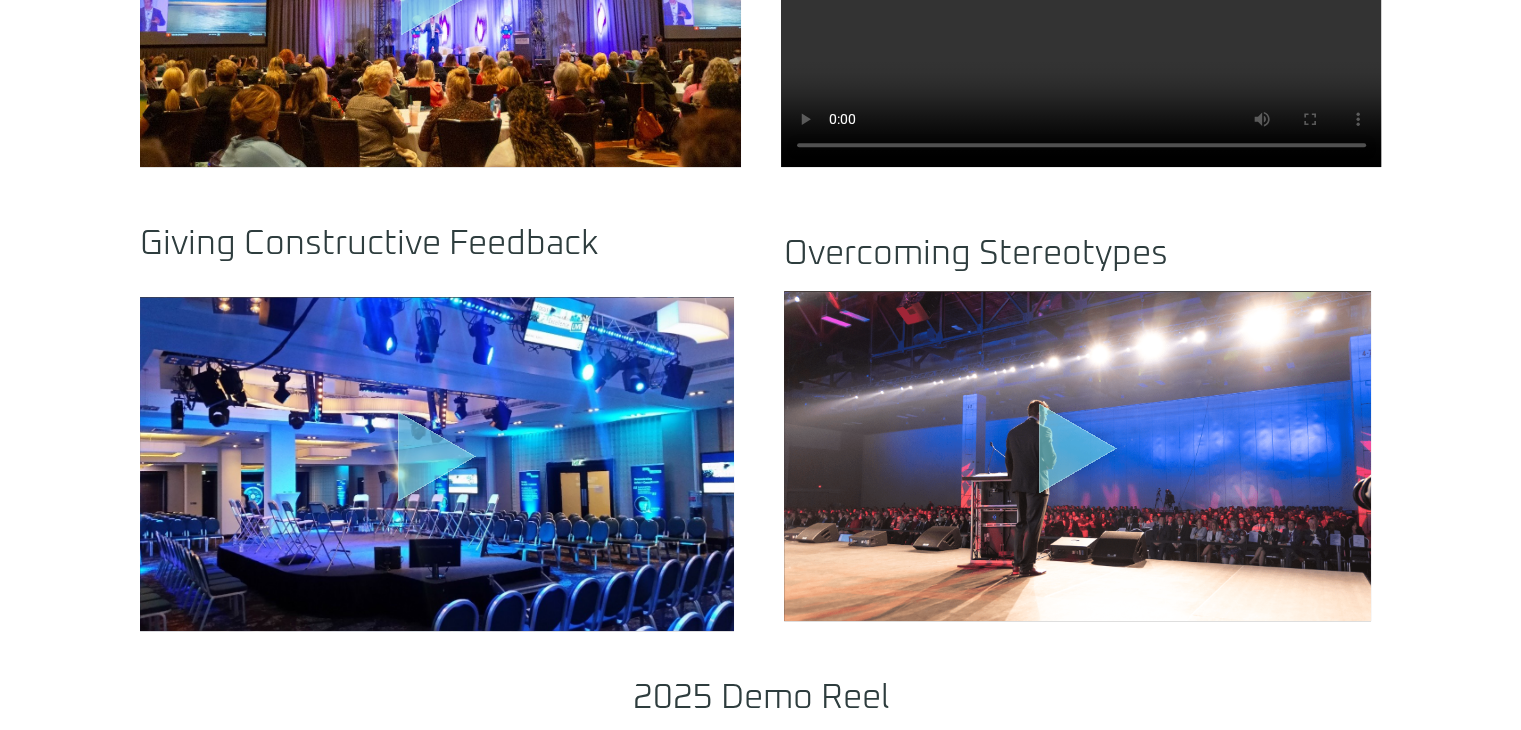 scroll, scrollTop: 1600, scrollLeft: 0, axis: vertical 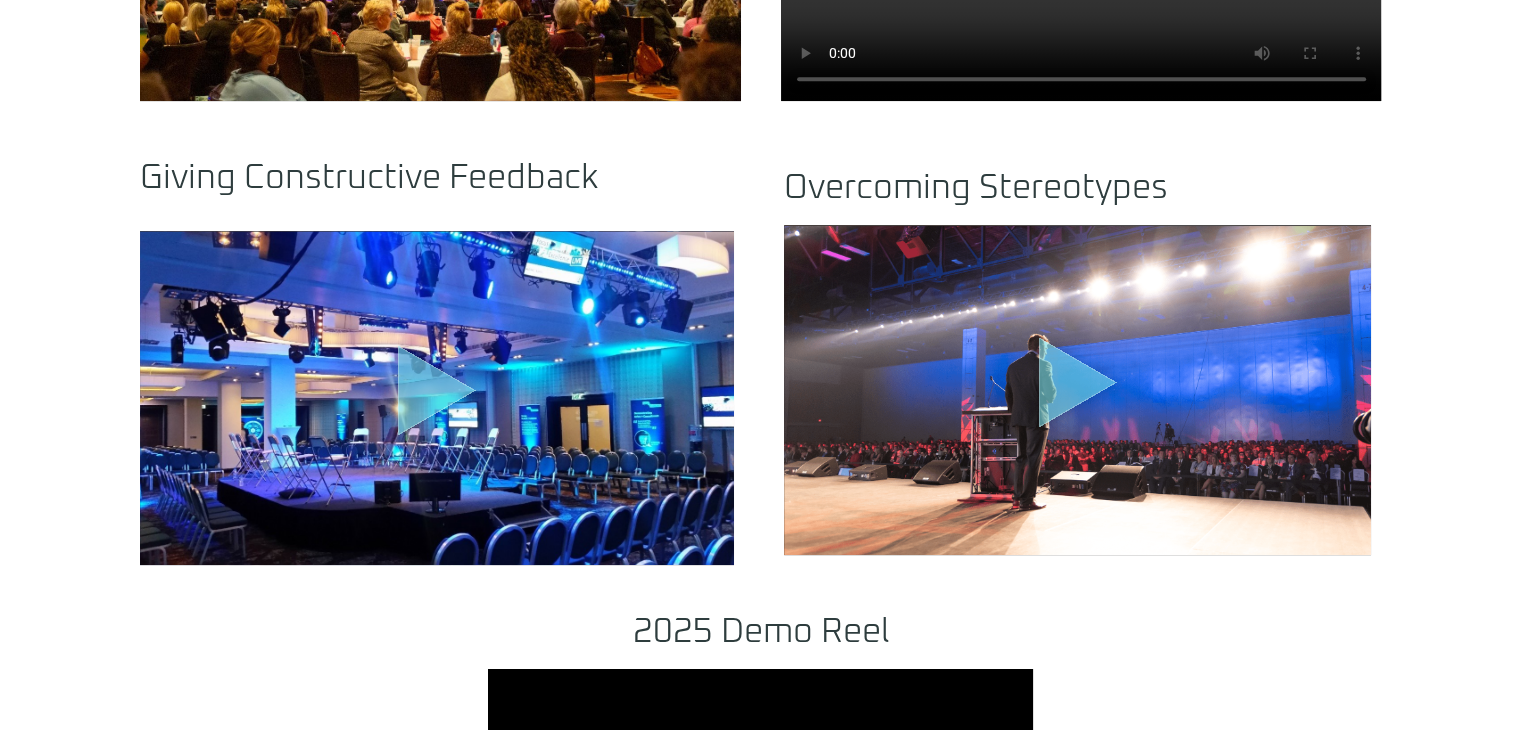 click on ".st0{fill:#FFF;fill-opacity:.39}.st1{fill:#5ADCE8;fill-opacity:.6}.st2{fill:none;stroke:#FFF;stroke-width:.8483;stroke-opacity:.36}" at bounding box center [1077, 390] 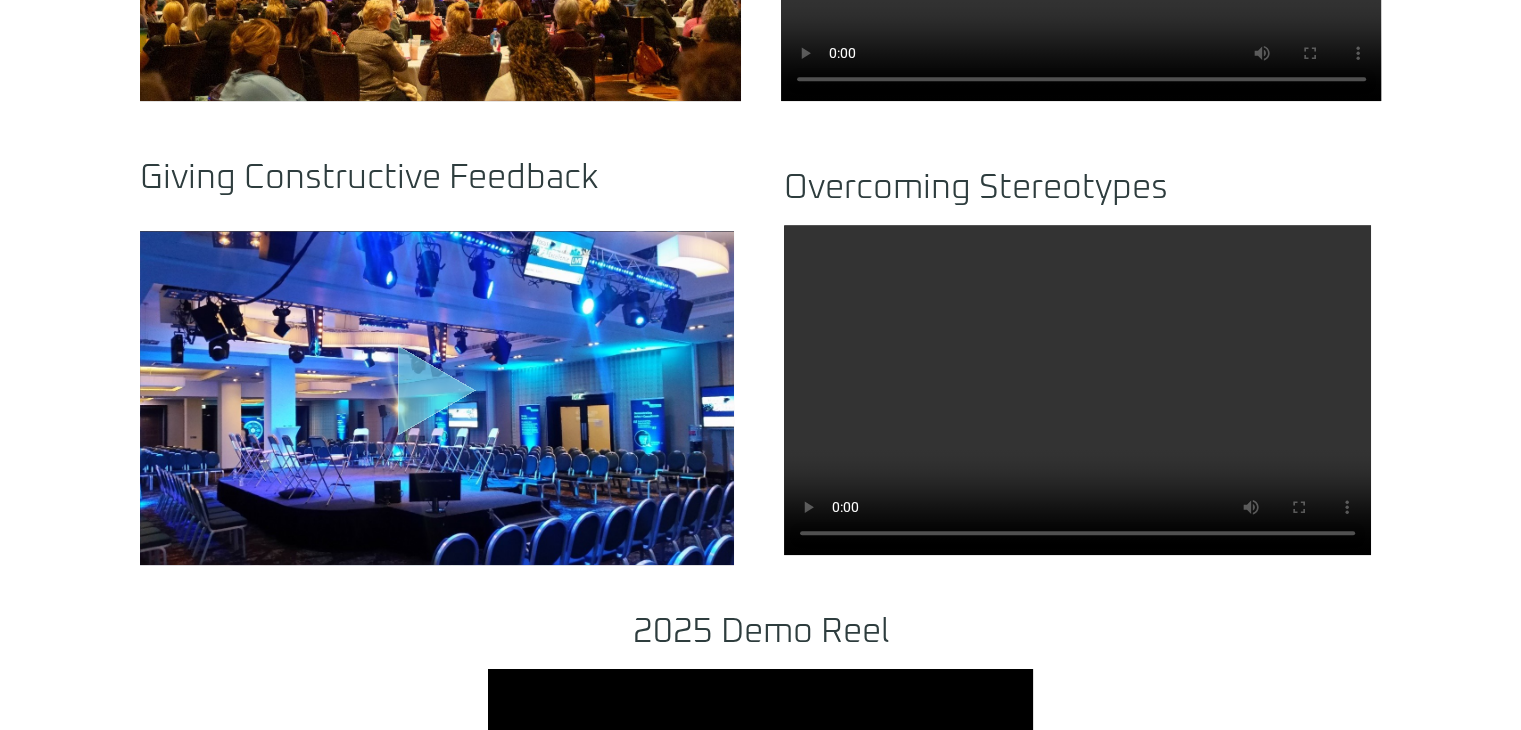scroll, scrollTop: 1100, scrollLeft: 0, axis: vertical 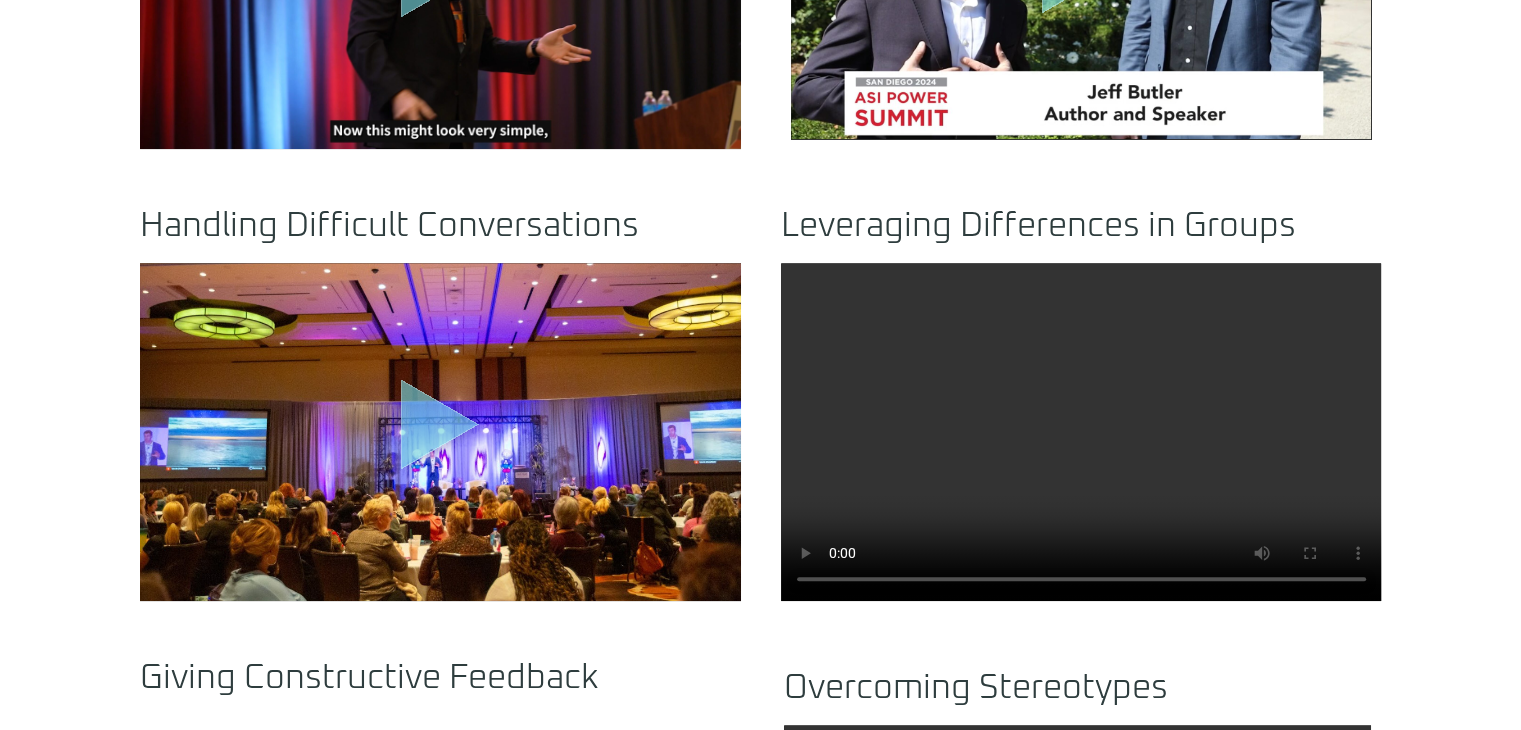 click at bounding box center (1081, 432) 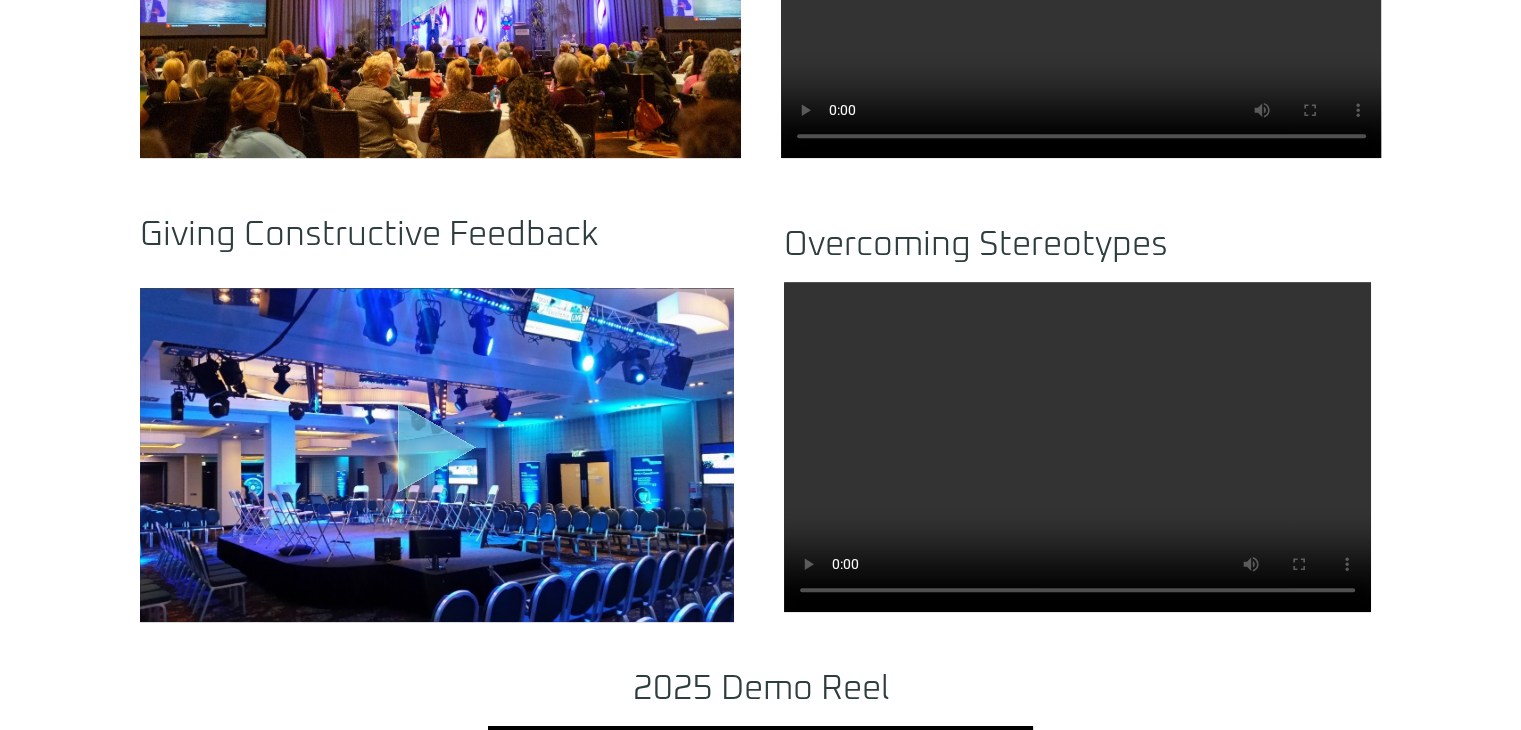 scroll, scrollTop: 1600, scrollLeft: 0, axis: vertical 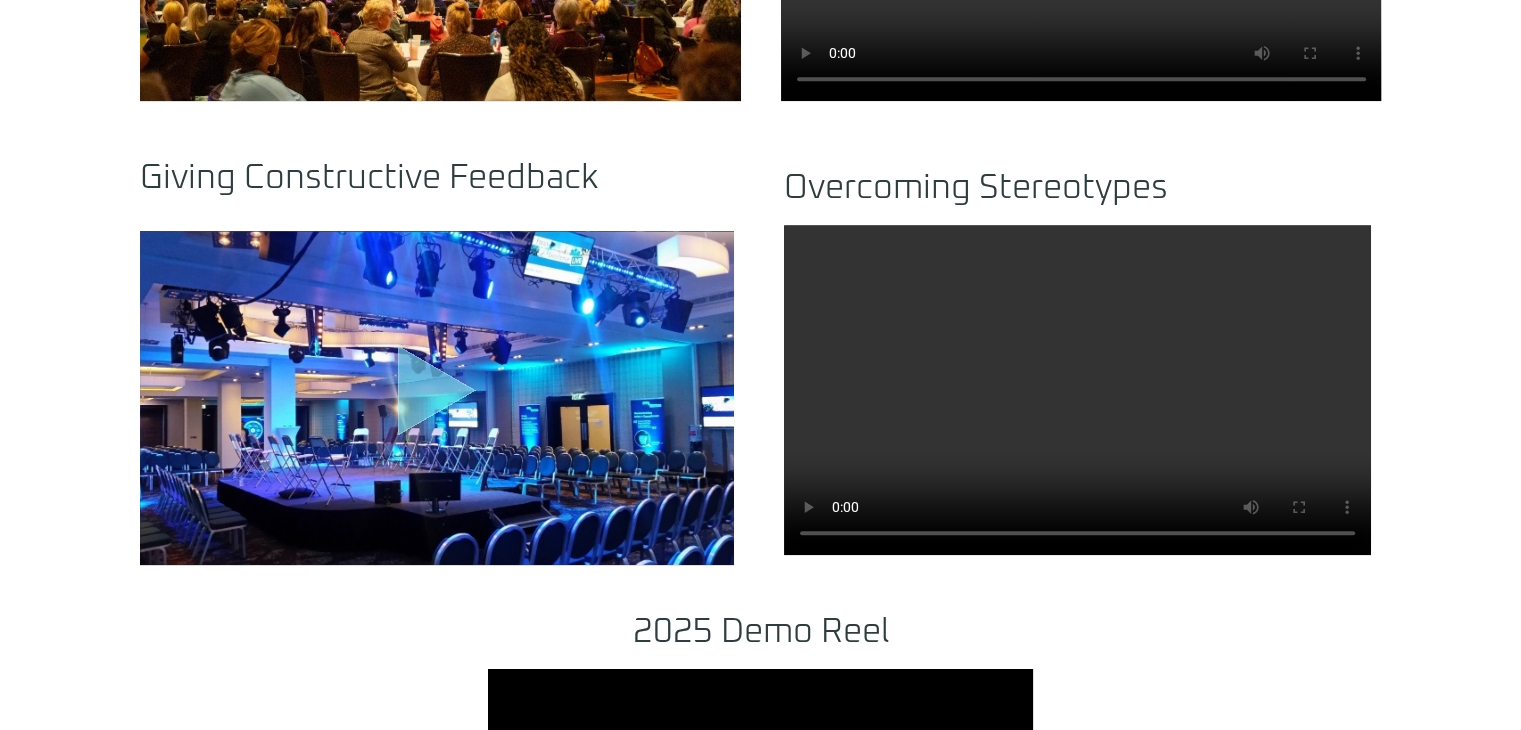 click at bounding box center (1077, 390) 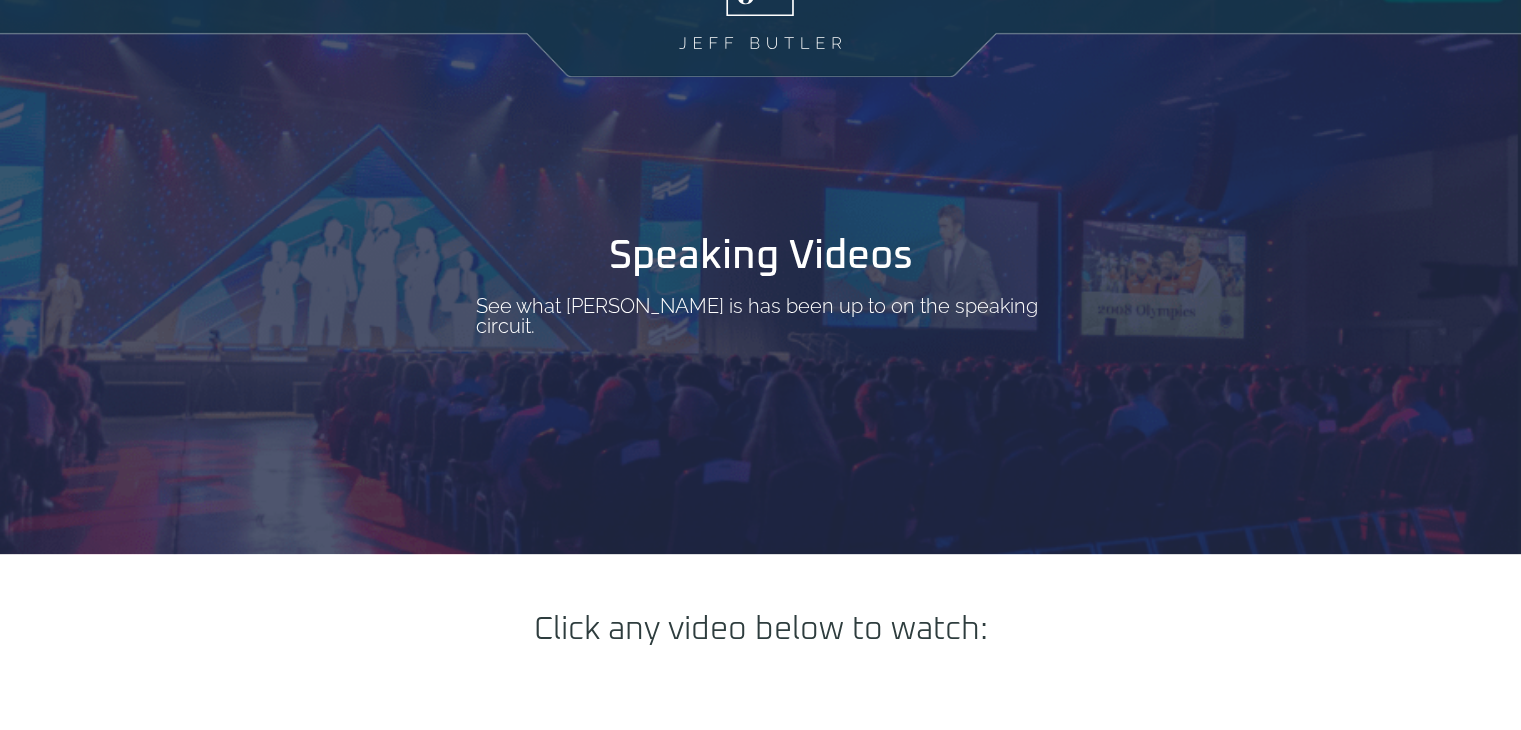 scroll, scrollTop: 0, scrollLeft: 0, axis: both 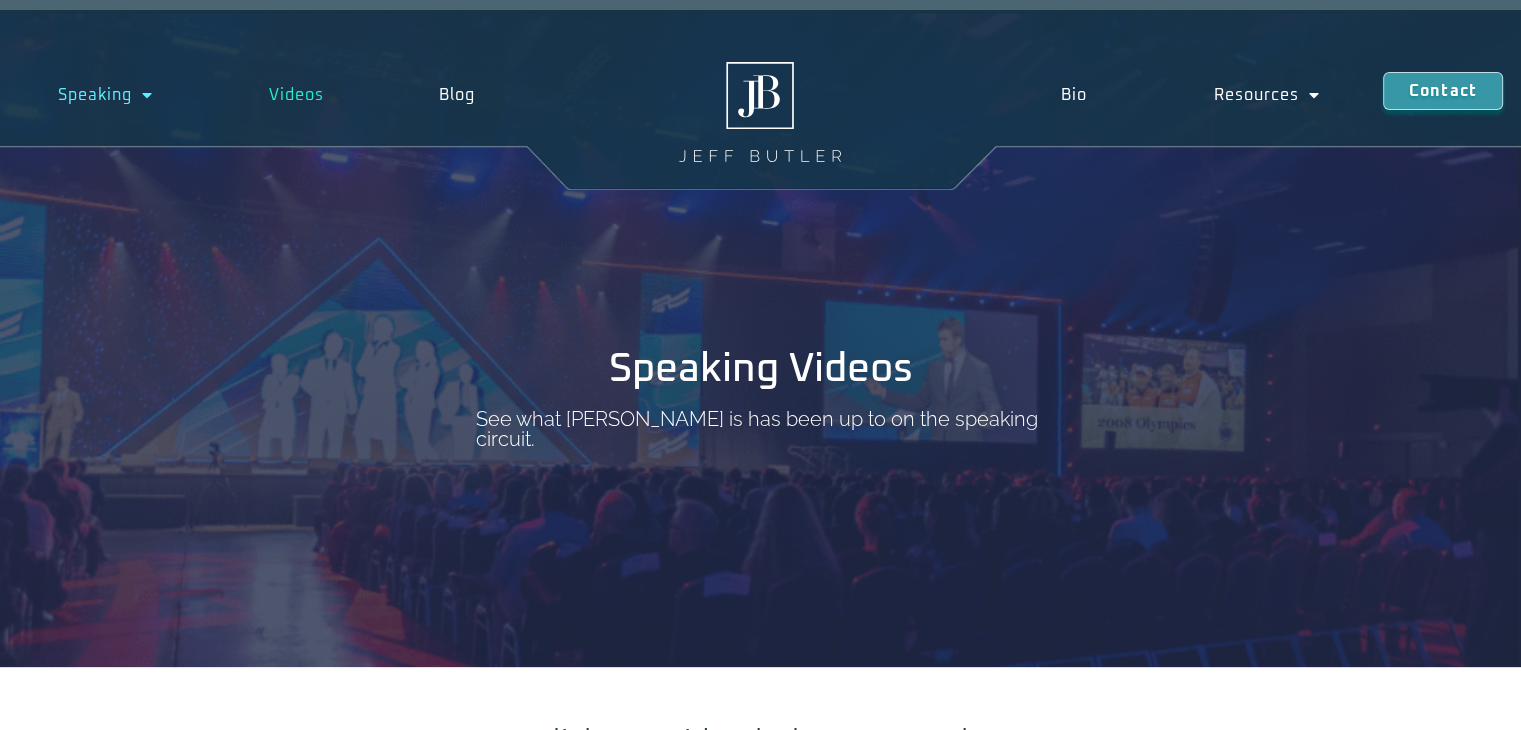 click on "Speaking" 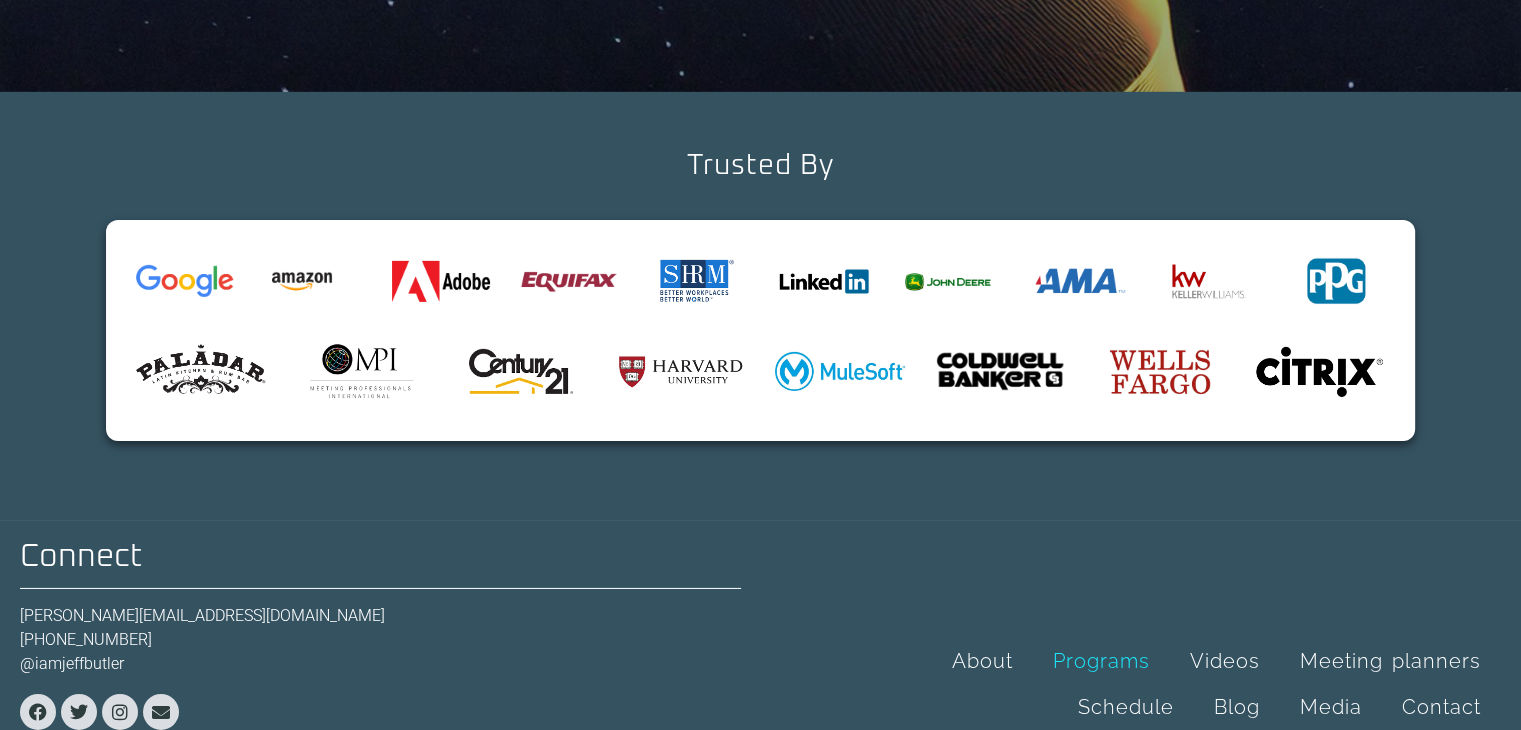 scroll, scrollTop: 6480, scrollLeft: 0, axis: vertical 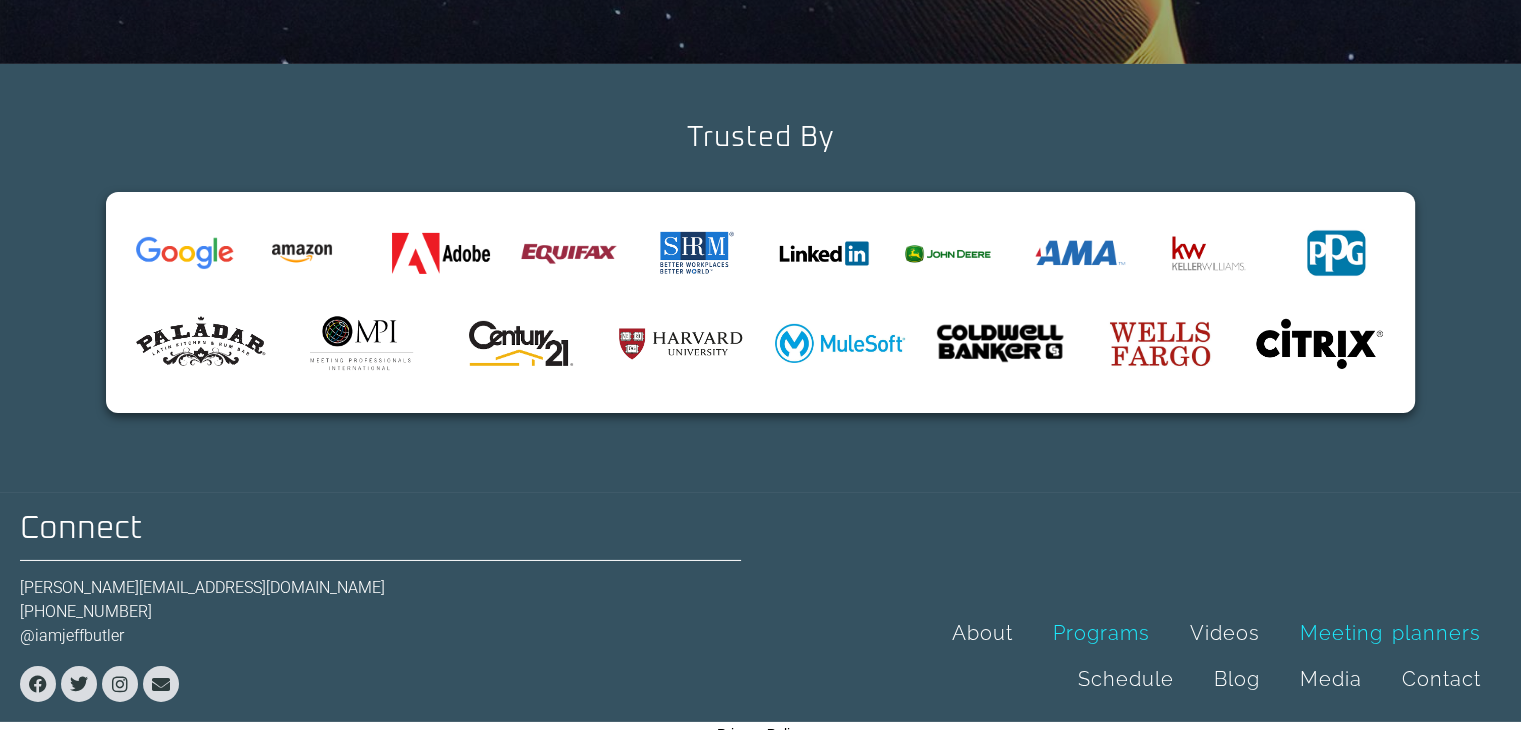 click on "Meeting planners" 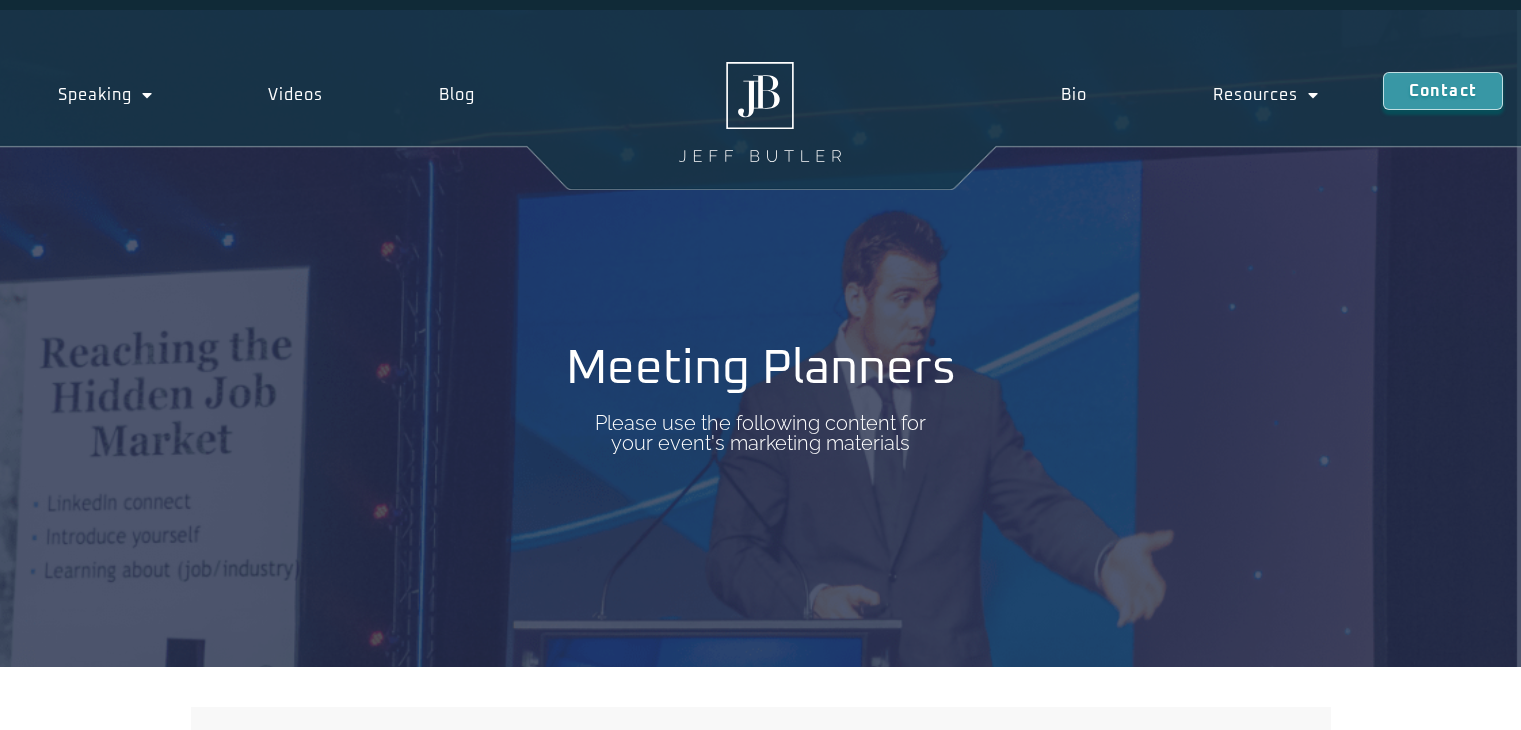 scroll, scrollTop: 0, scrollLeft: 0, axis: both 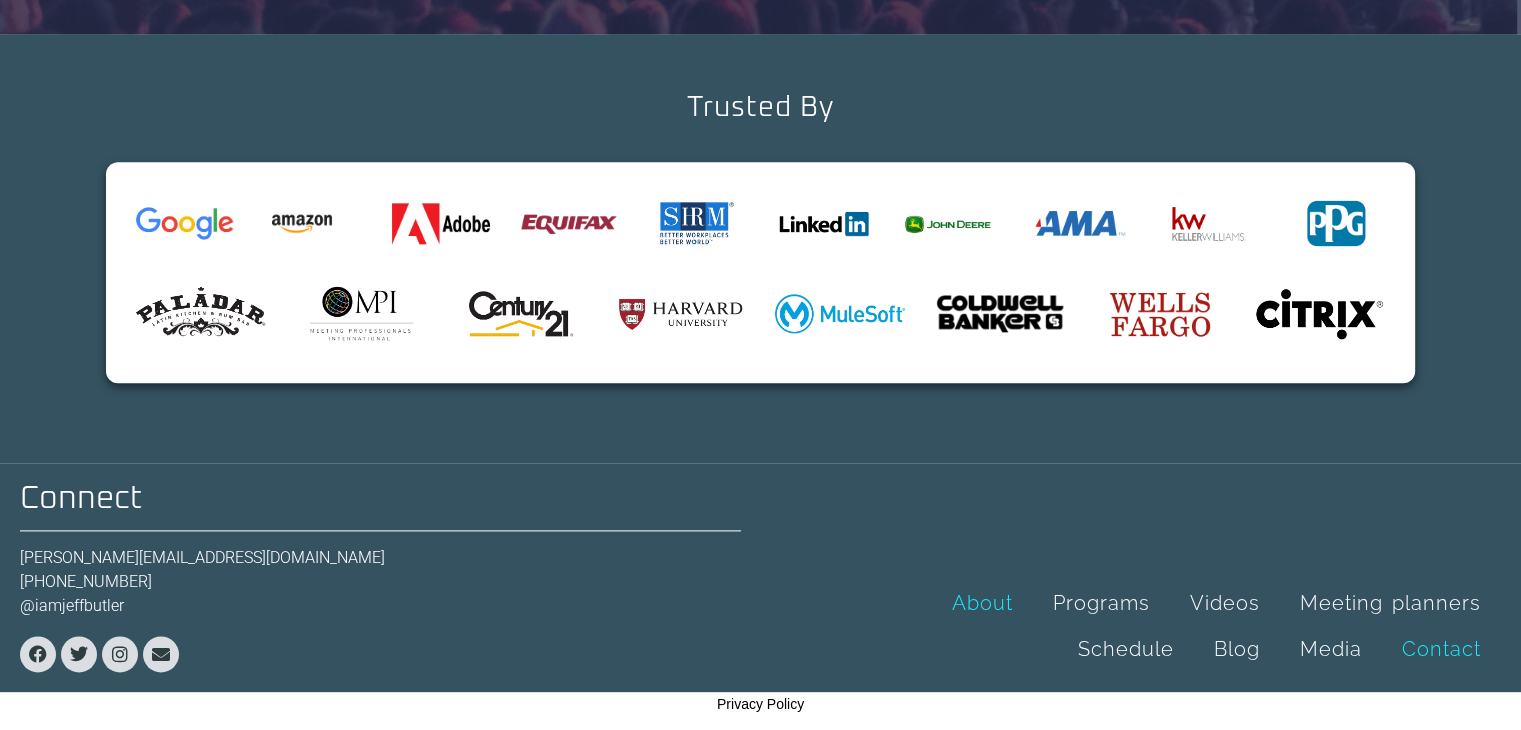 click on "Contact" 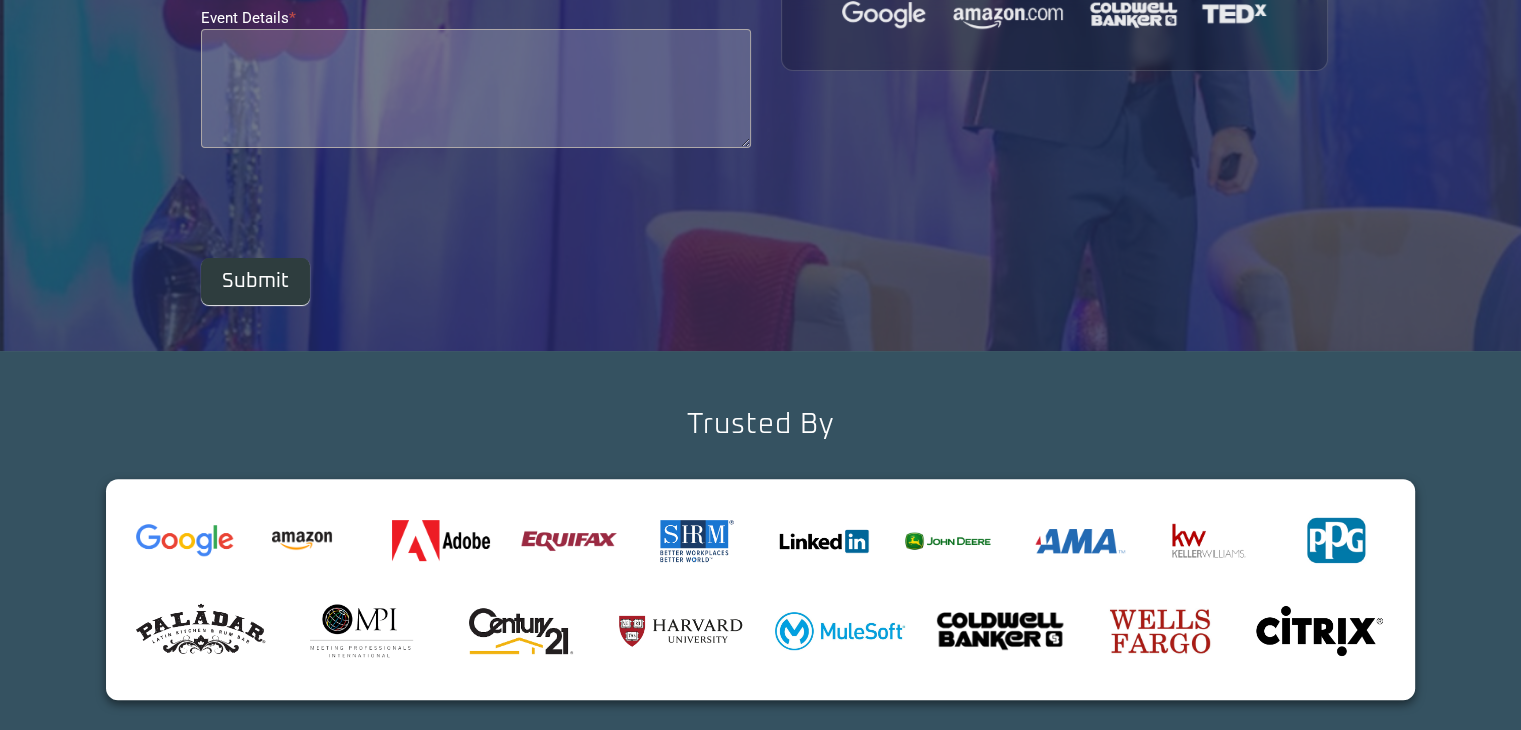 scroll, scrollTop: 0, scrollLeft: 0, axis: both 